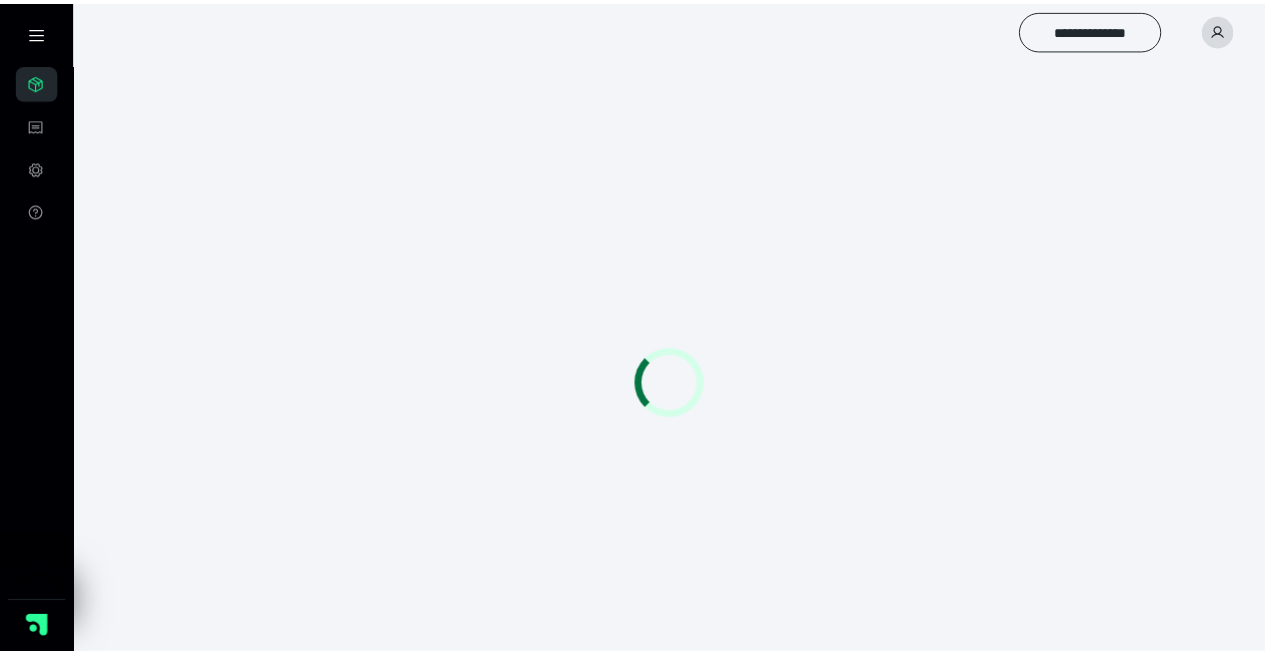 scroll, scrollTop: 0, scrollLeft: 0, axis: both 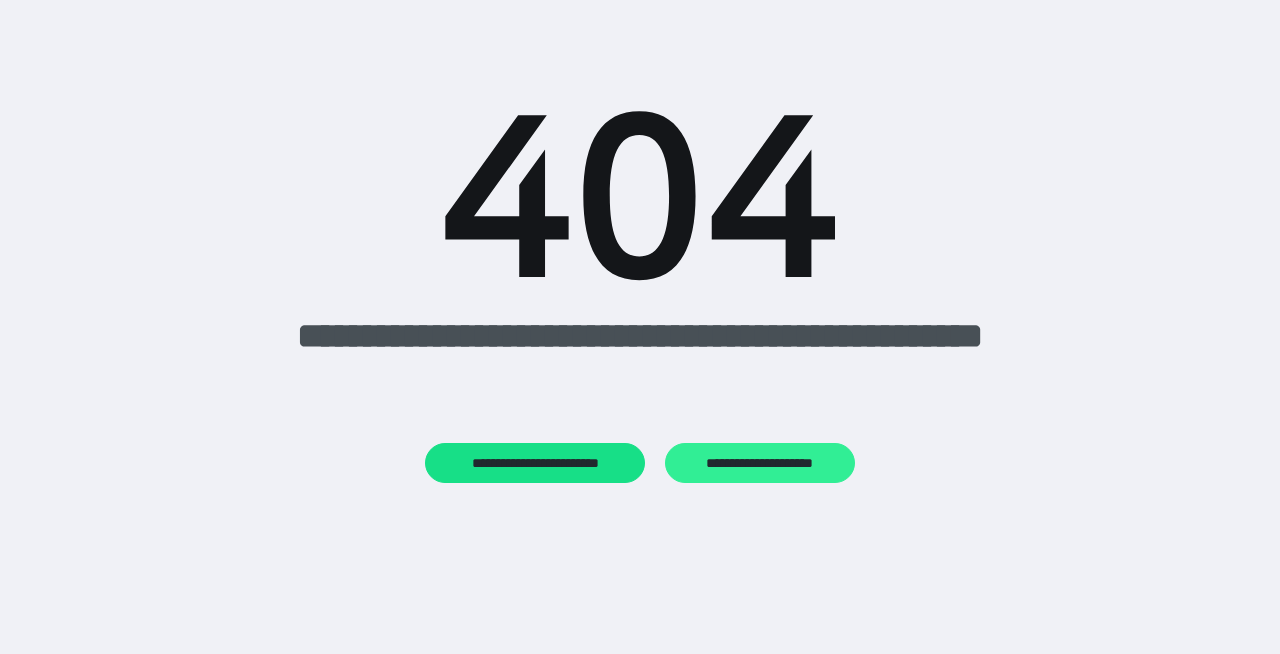 click on "**********" at bounding box center (759, 463) 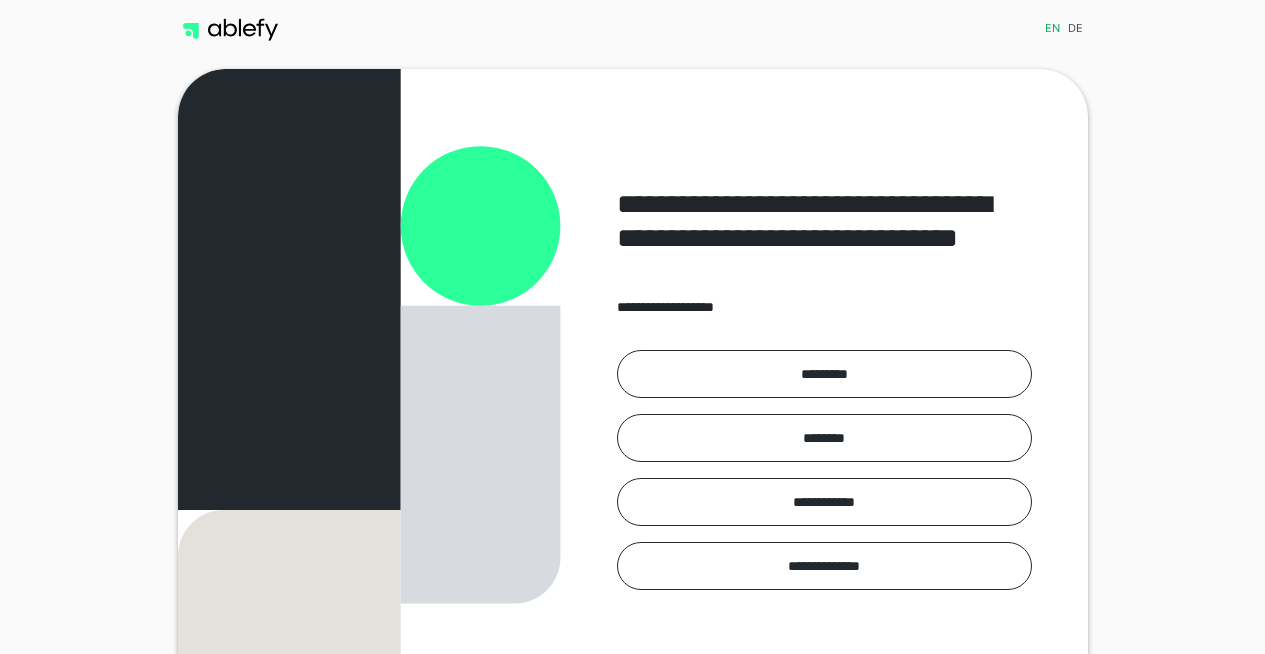 scroll, scrollTop: 0, scrollLeft: 0, axis: both 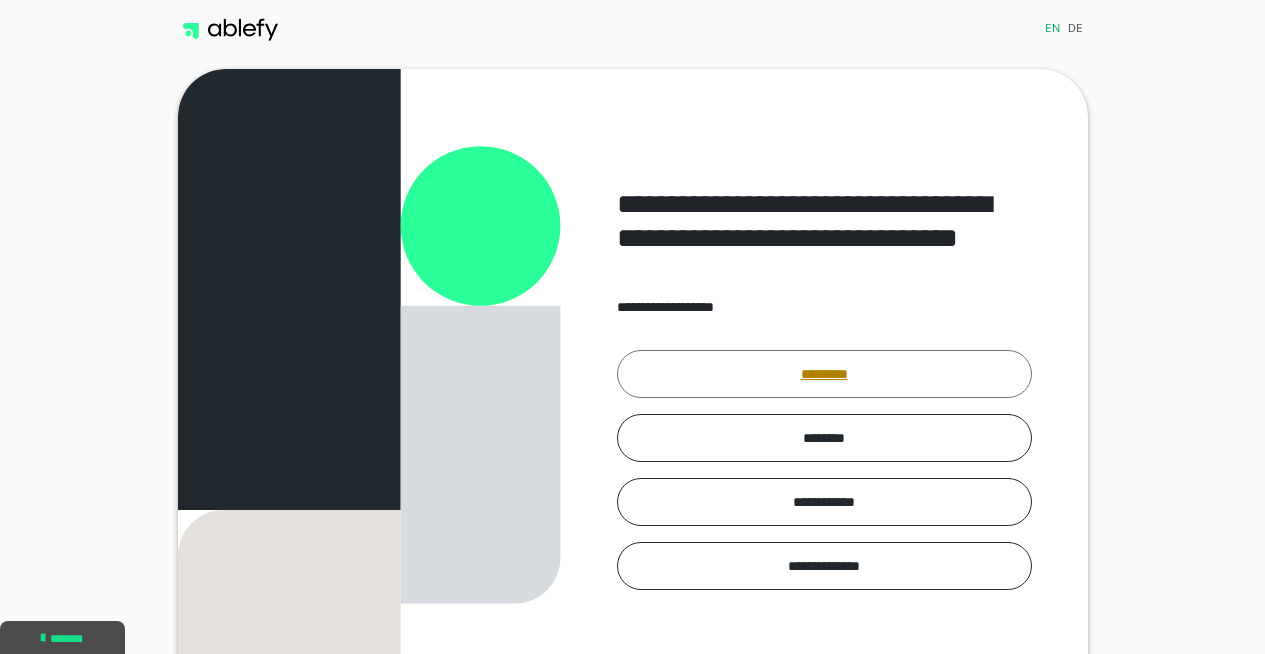 click on "*********" at bounding box center (824, 374) 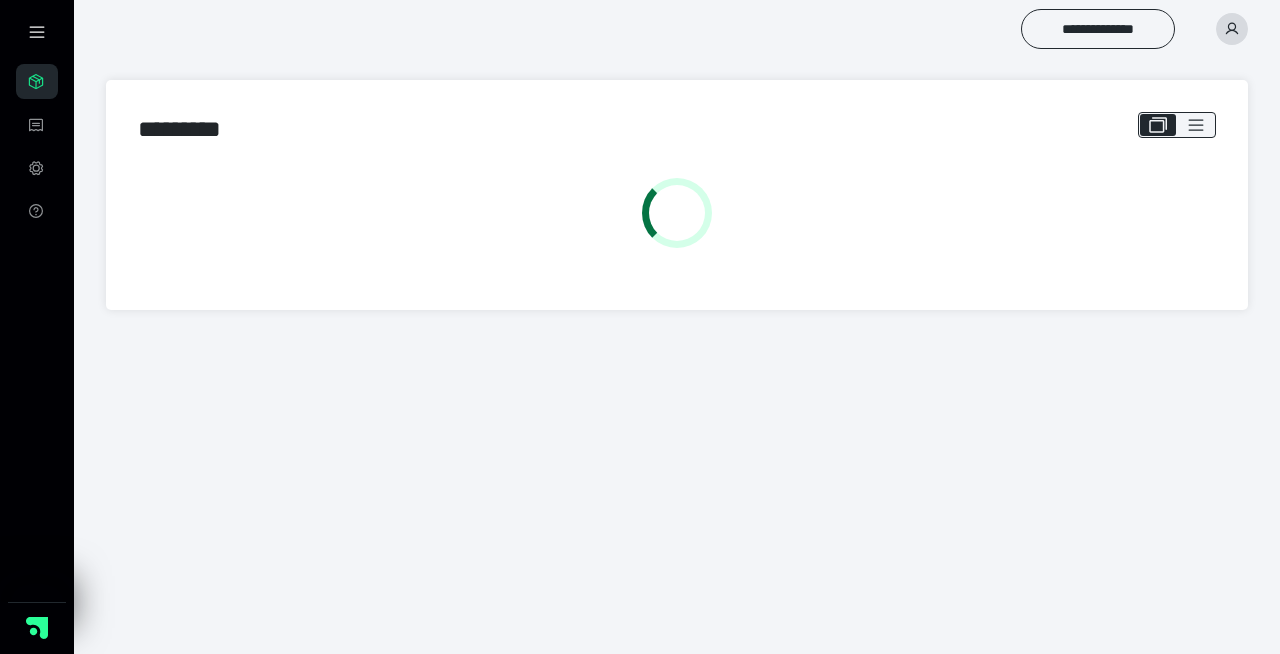 scroll, scrollTop: 0, scrollLeft: 0, axis: both 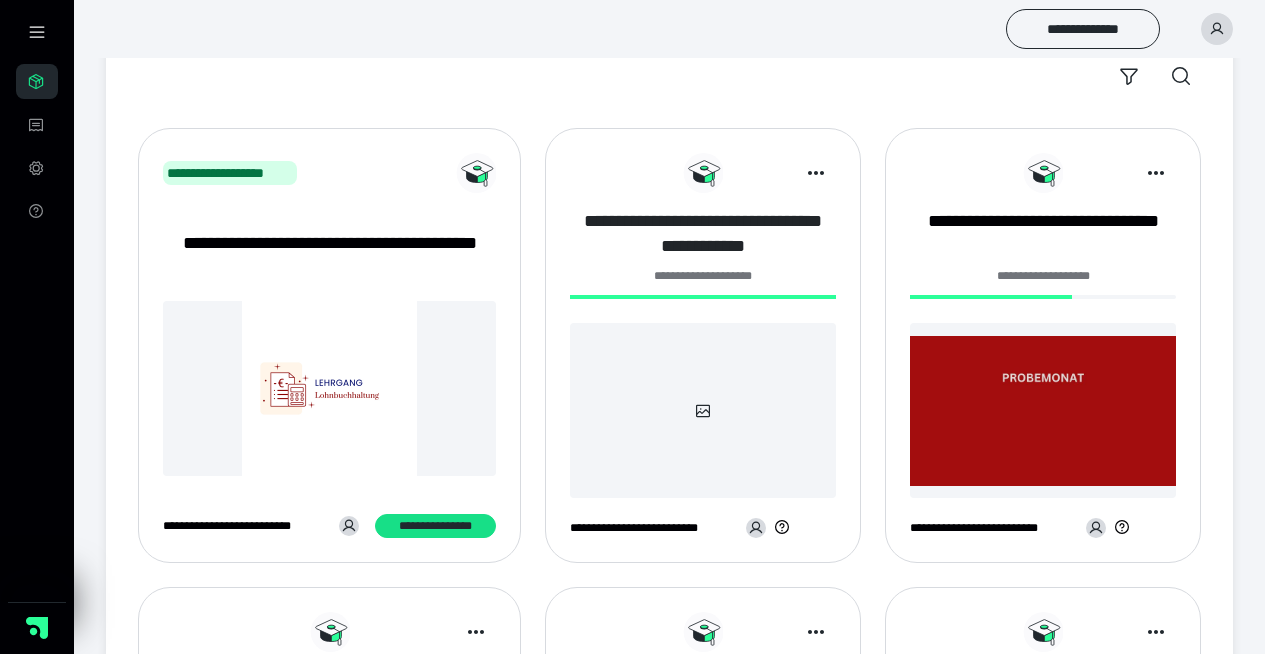 click on "**********" at bounding box center (703, 234) 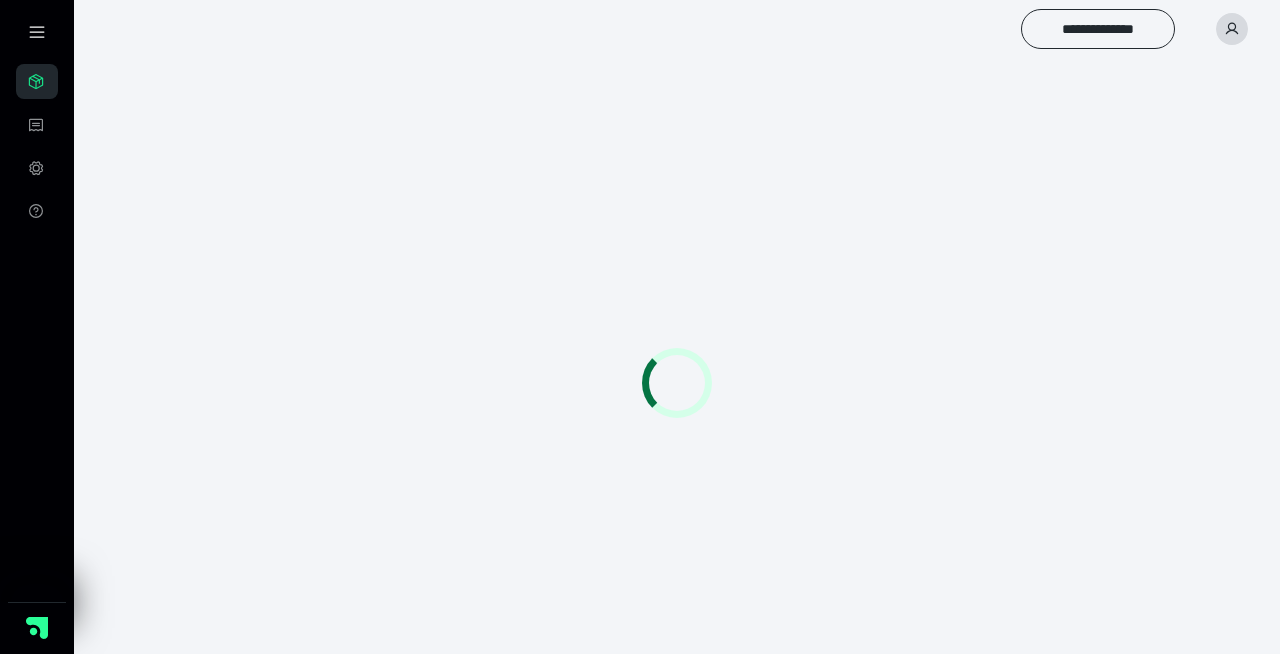 scroll, scrollTop: 0, scrollLeft: 0, axis: both 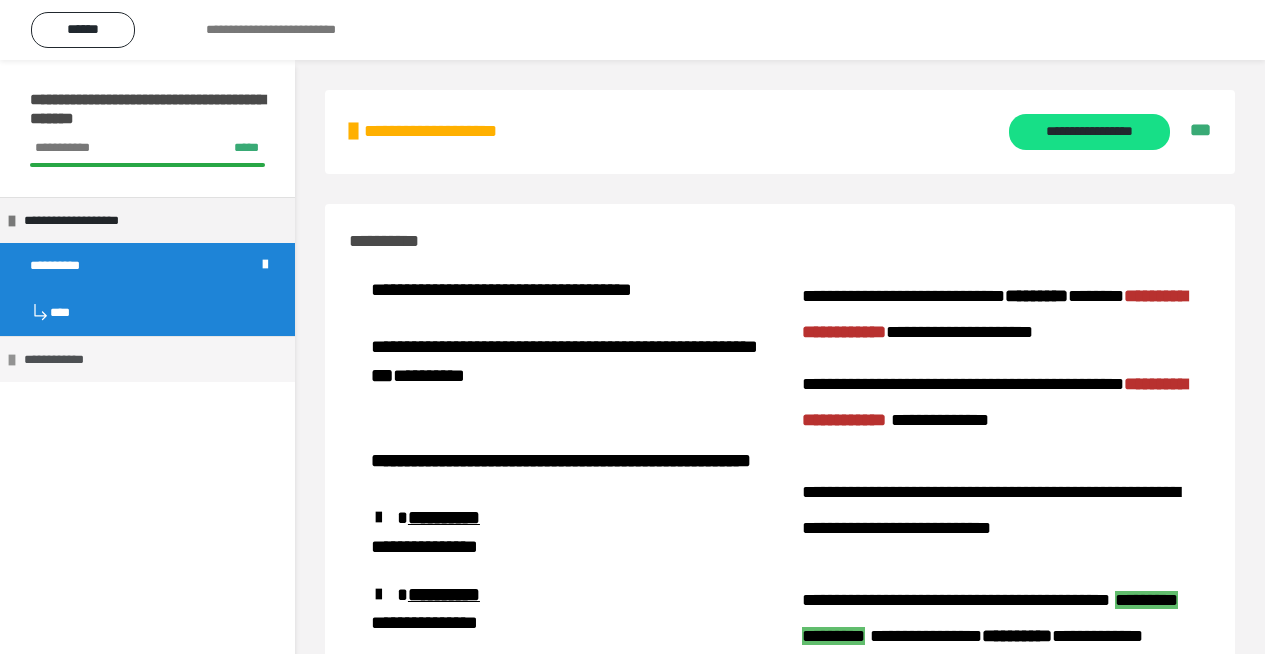 click on "**********" at bounding box center [67, 360] 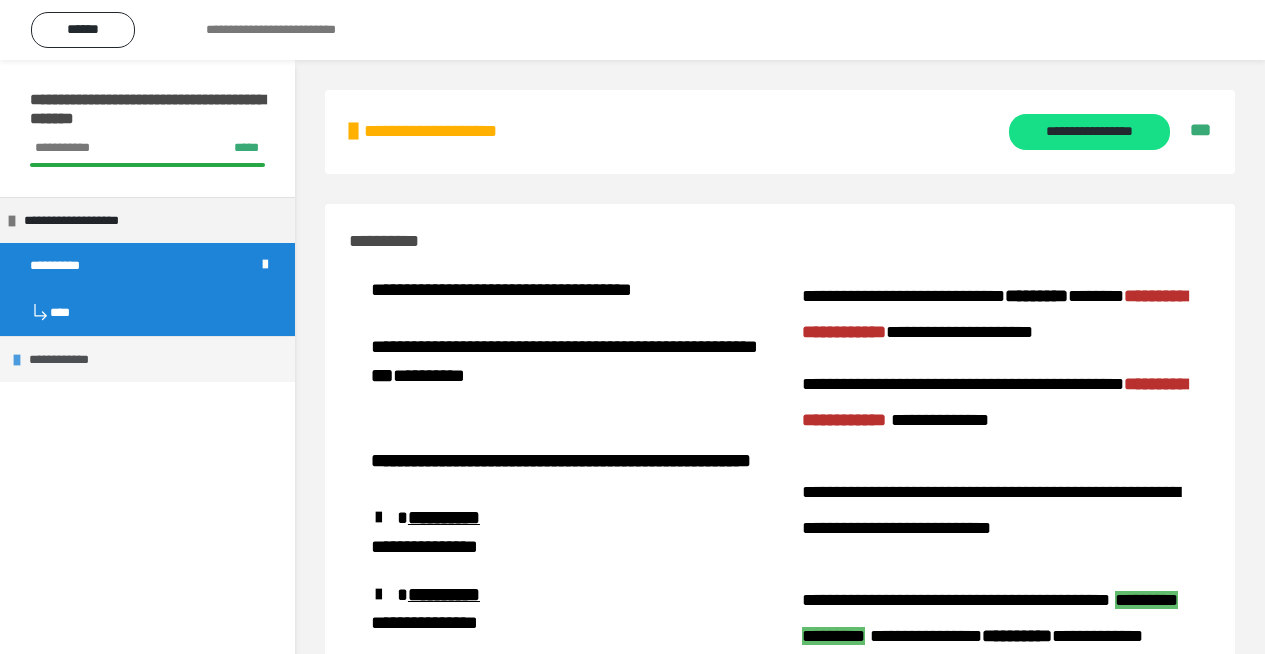 click on "**********" at bounding box center [72, 360] 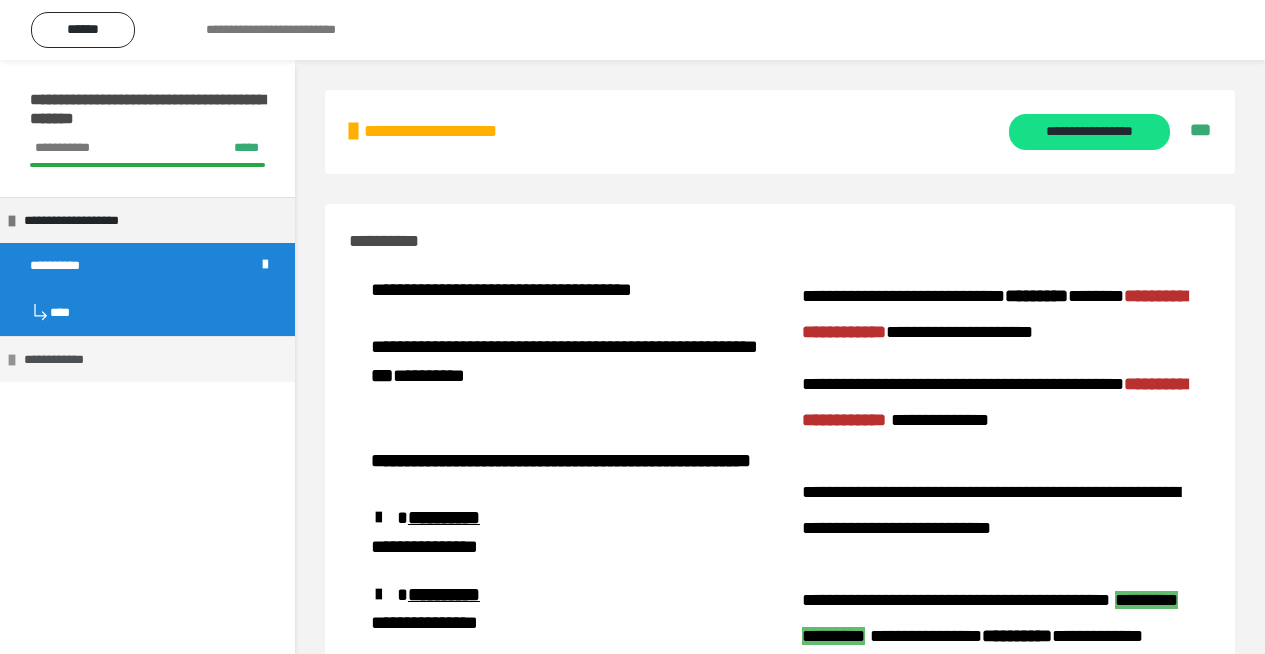 click on "**********" at bounding box center (67, 360) 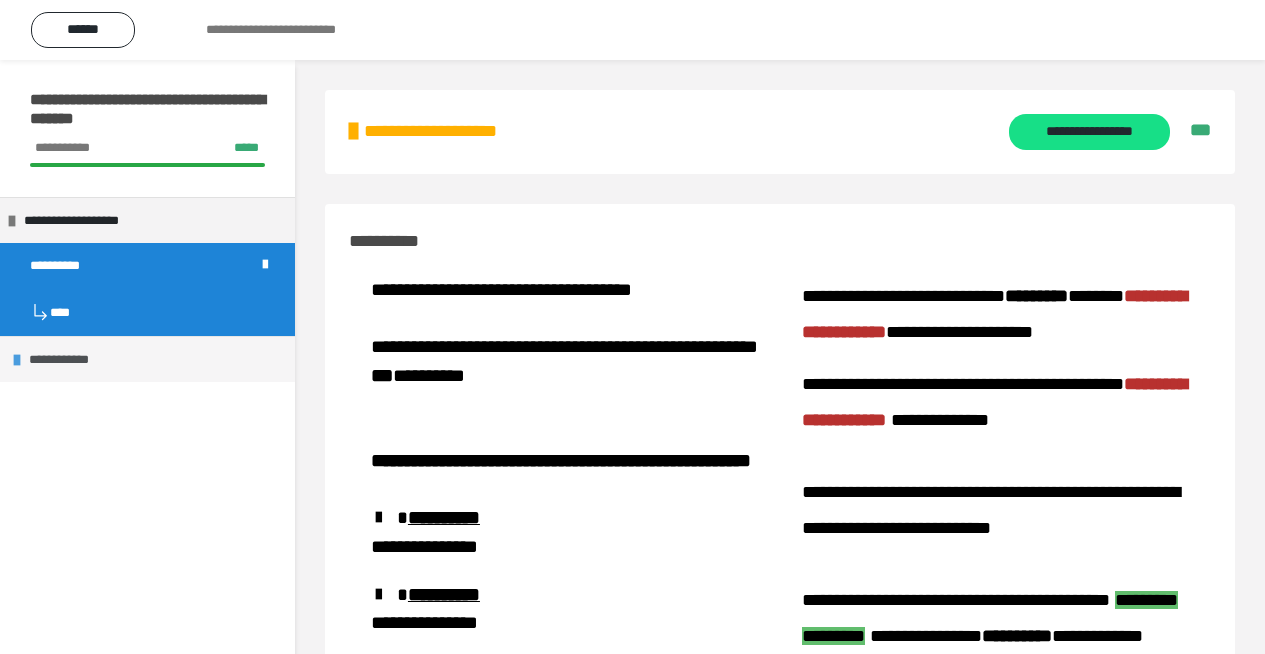 click on "**********" at bounding box center (72, 360) 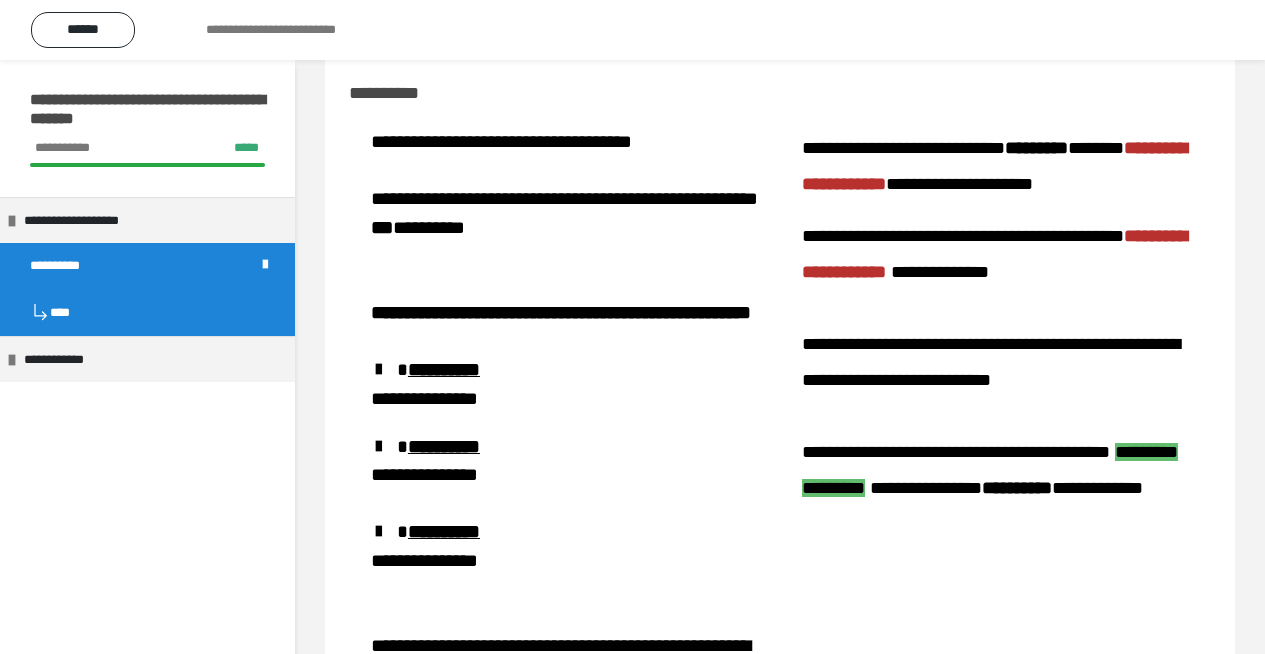 scroll, scrollTop: 0, scrollLeft: 0, axis: both 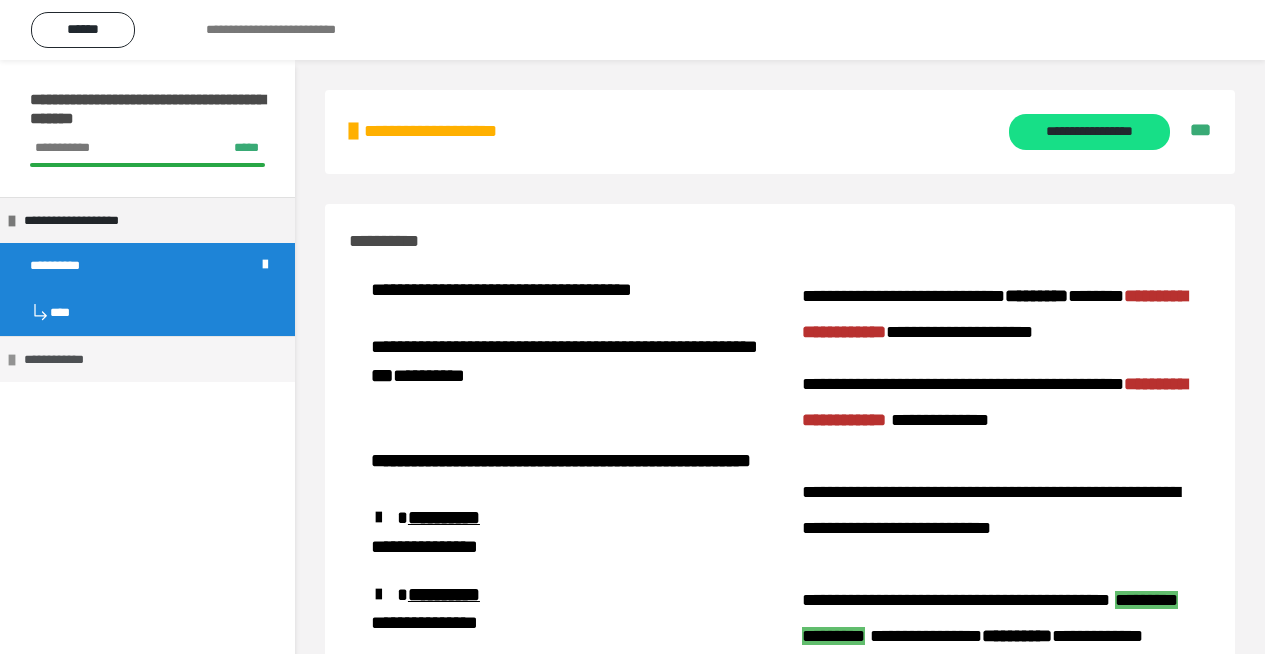 click on "**********" at bounding box center (67, 360) 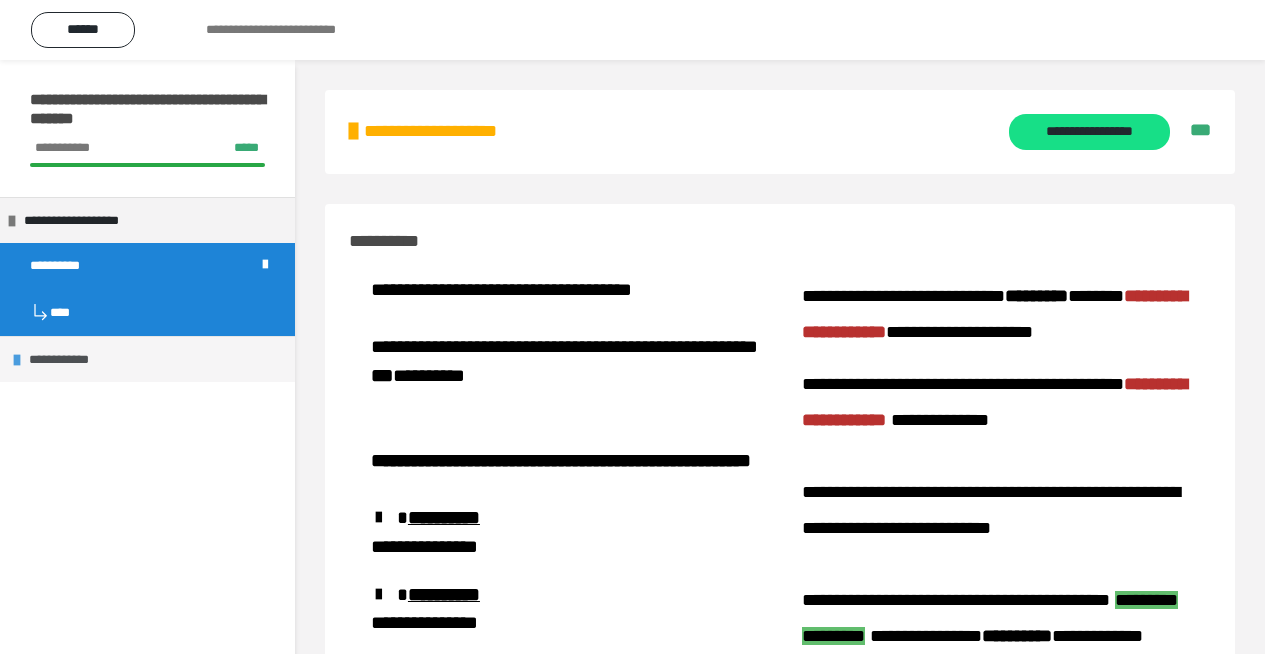 click on "**********" at bounding box center [72, 360] 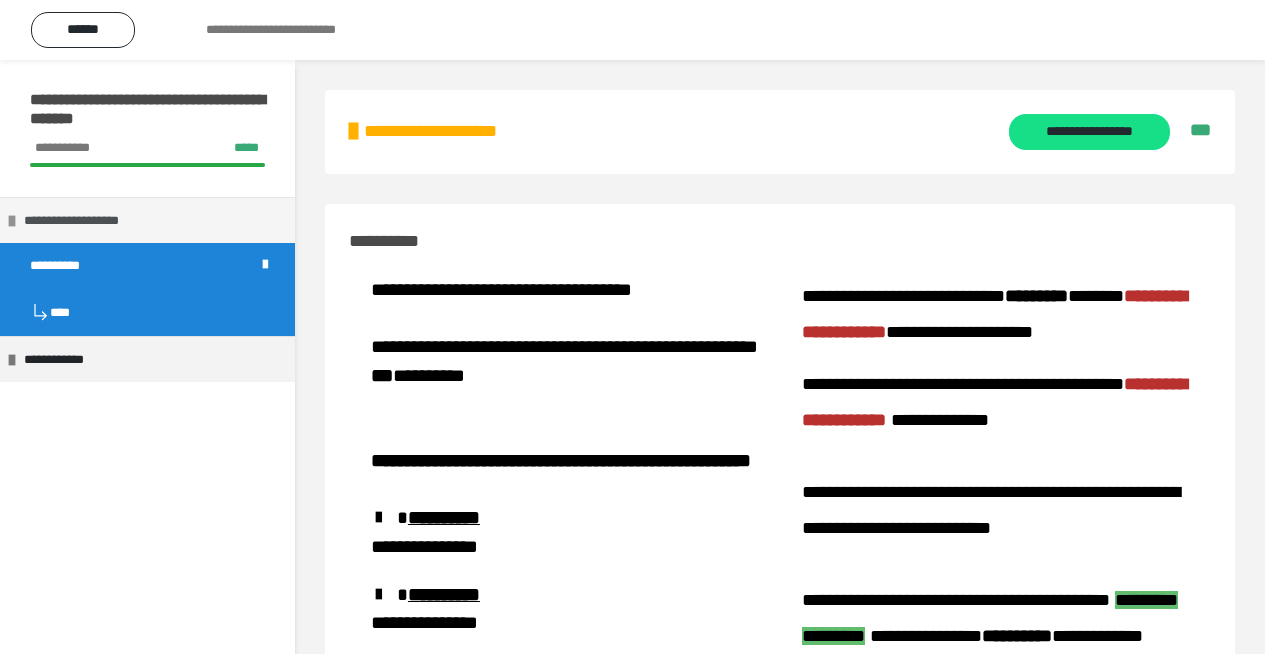 click at bounding box center [12, 221] 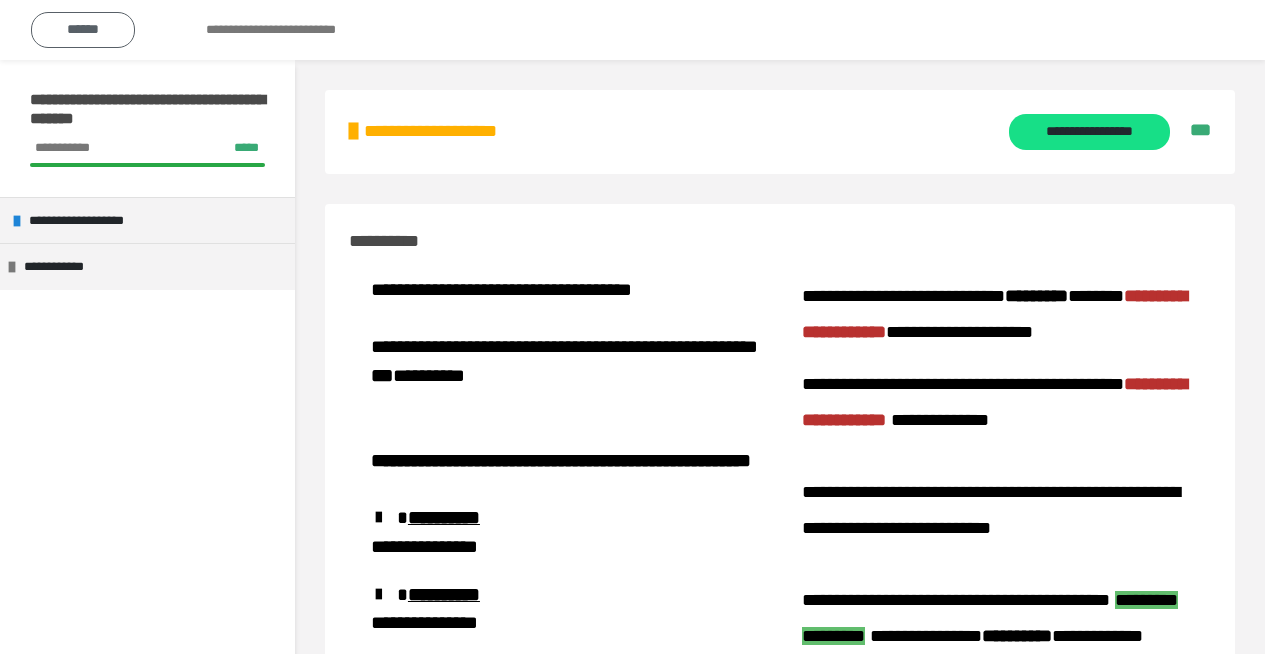 click on "******" at bounding box center [83, 30] 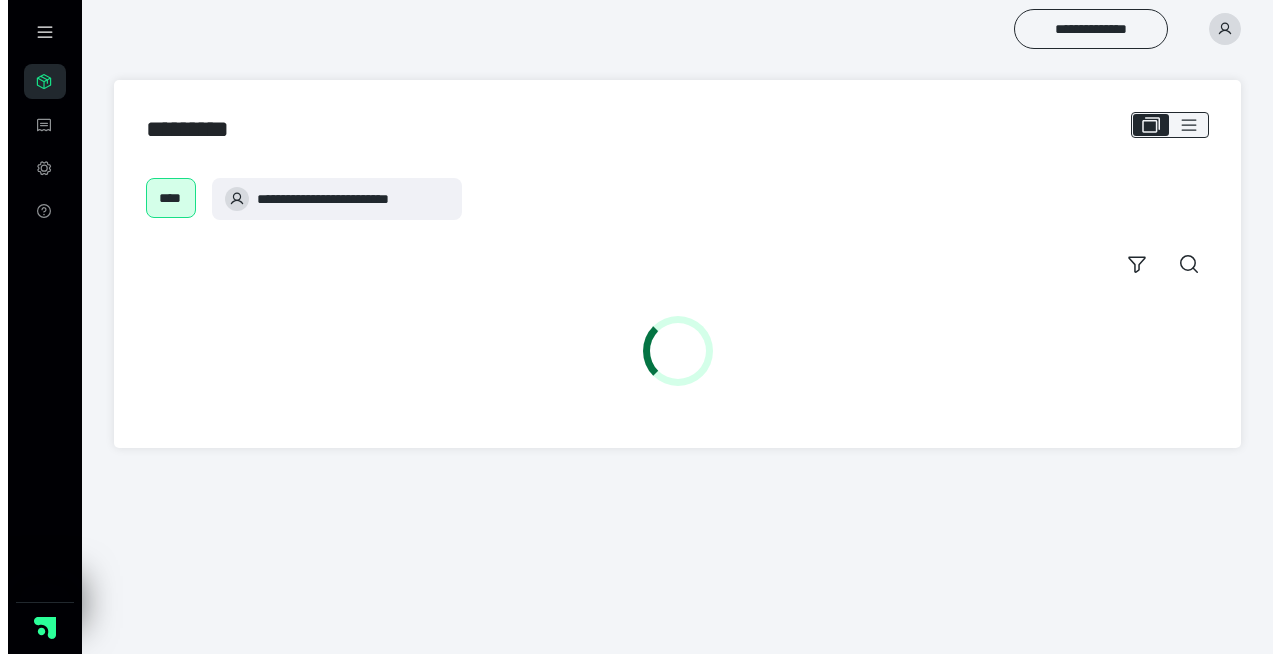 scroll, scrollTop: 0, scrollLeft: 0, axis: both 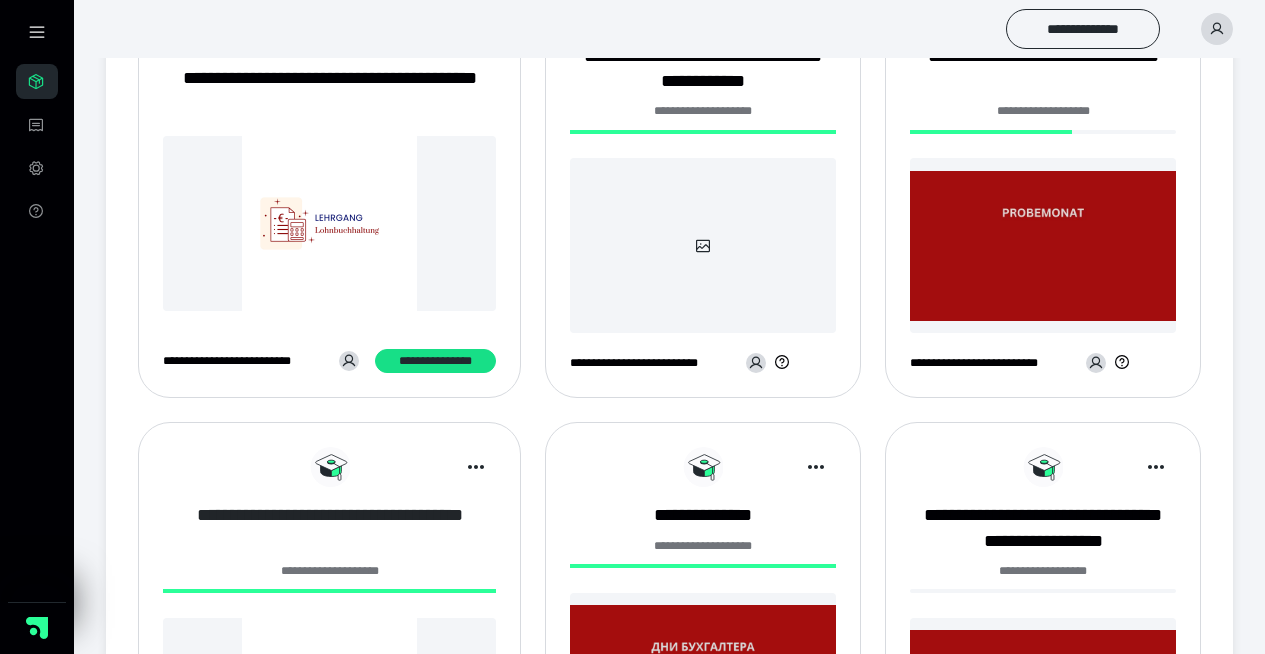 click on "**********" at bounding box center (329, 528) 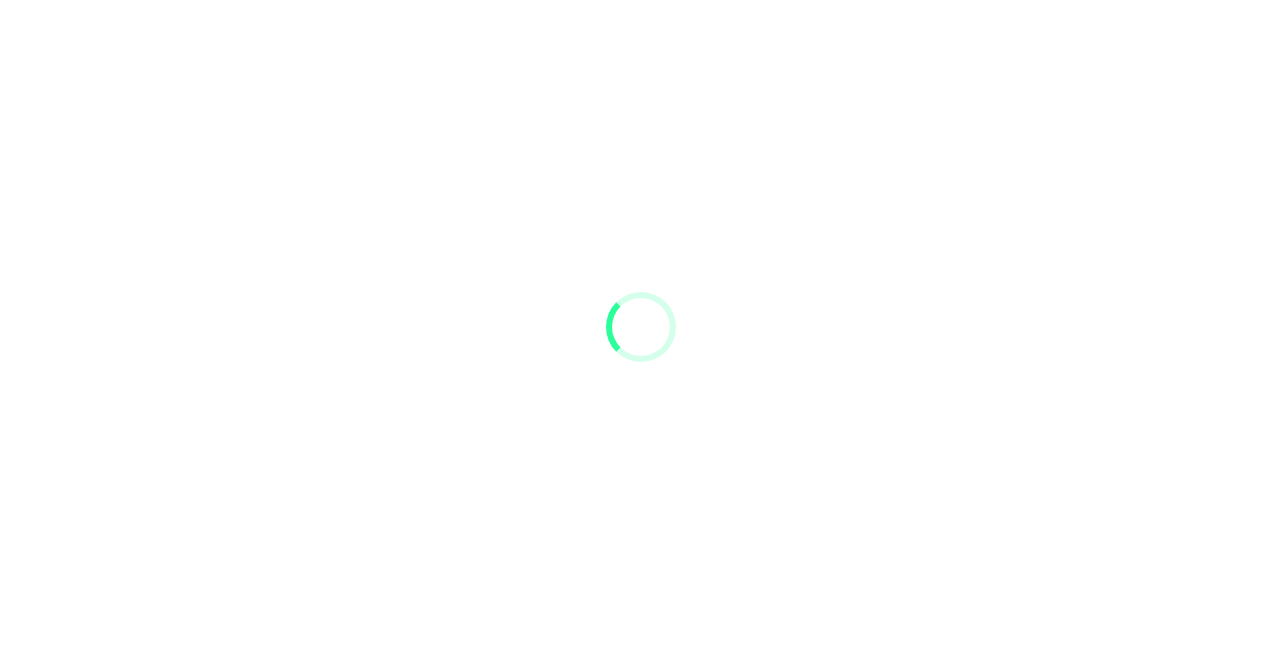 scroll, scrollTop: 0, scrollLeft: 0, axis: both 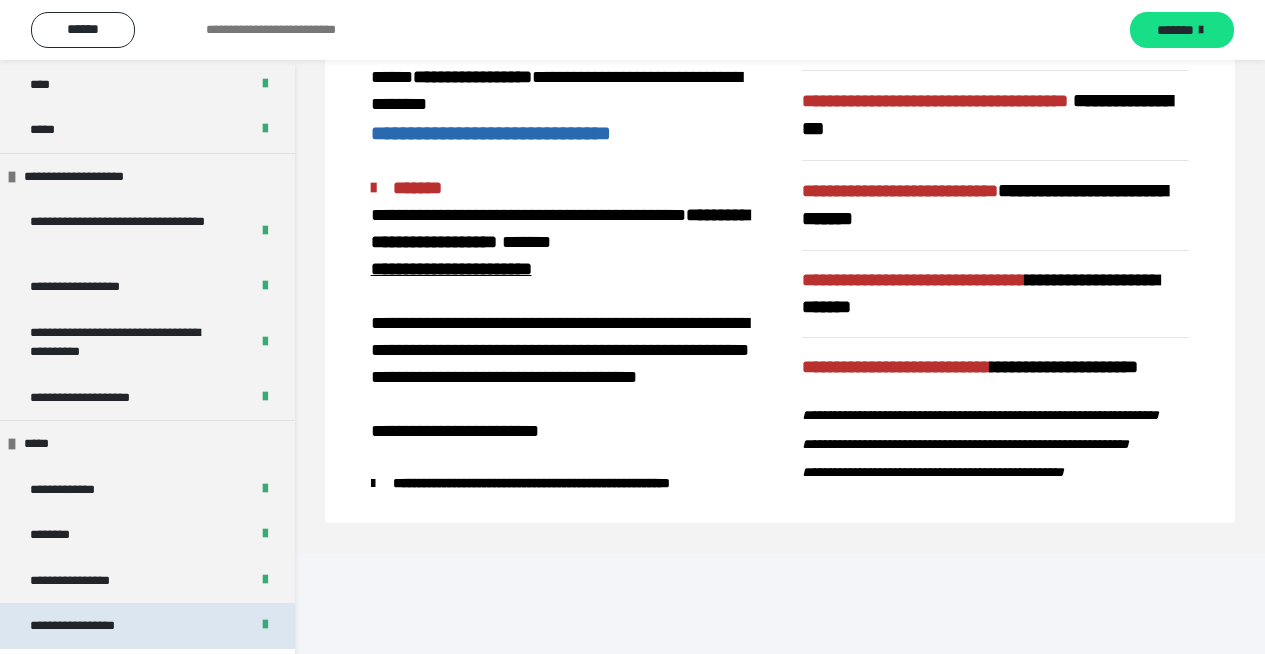 click on "**********" at bounding box center (93, 626) 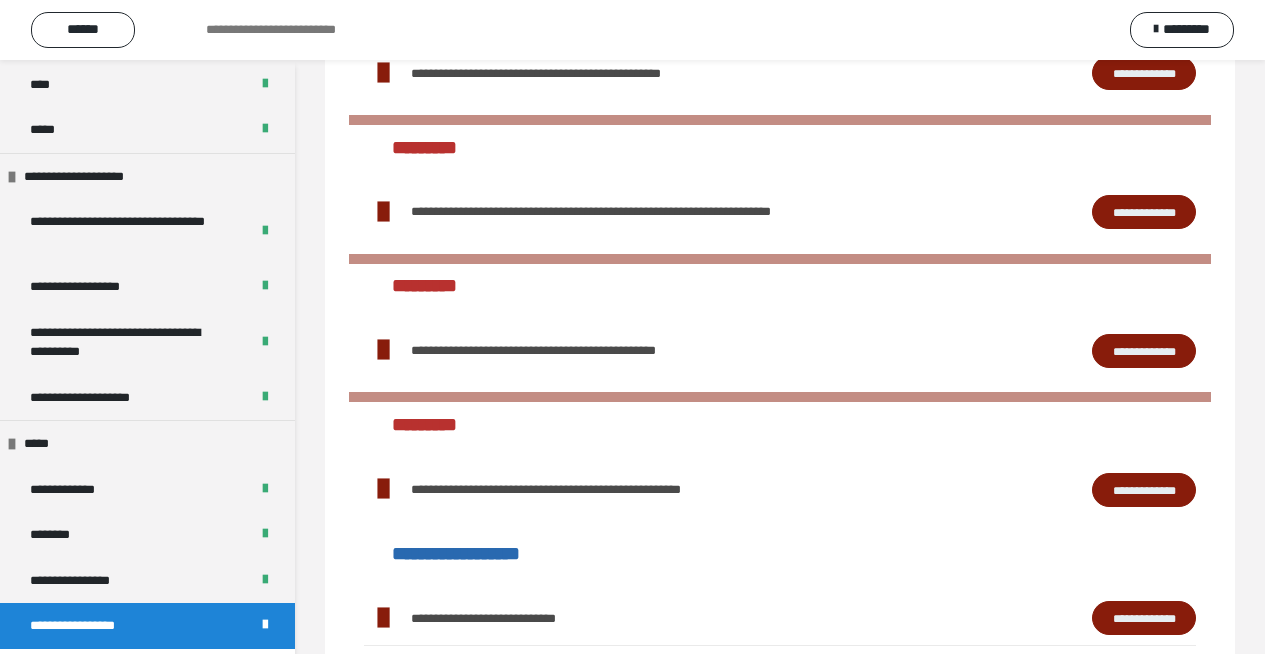 scroll, scrollTop: 2328, scrollLeft: 0, axis: vertical 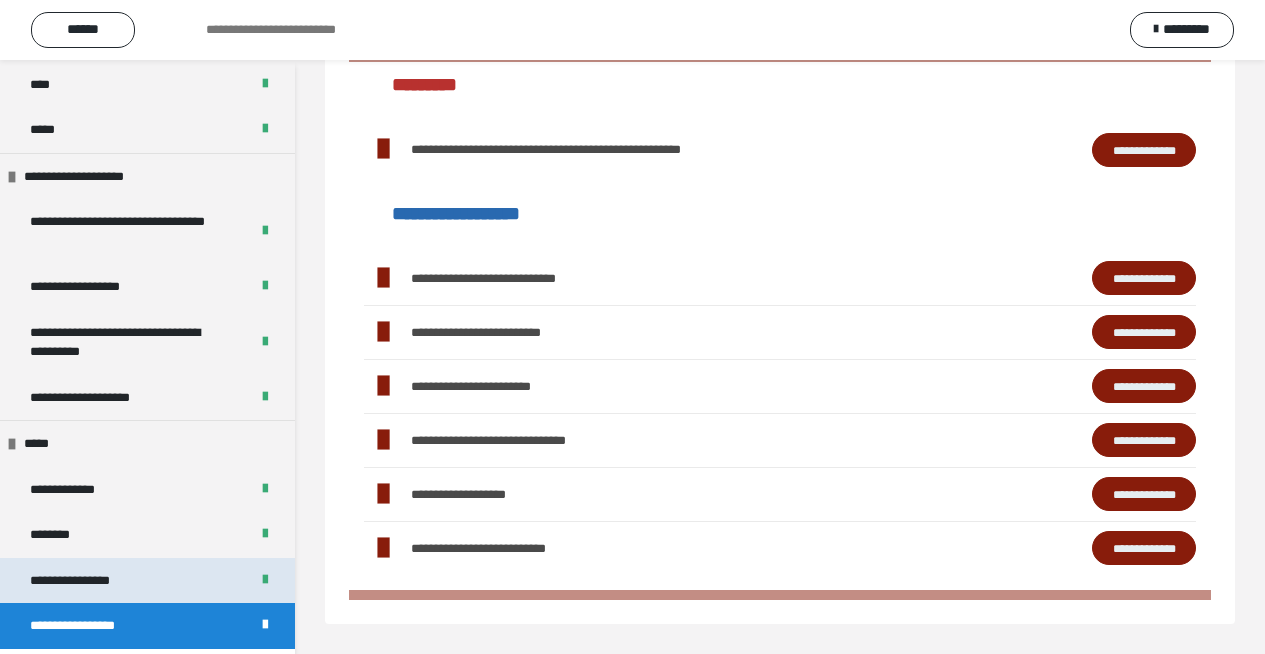click on "**********" at bounding box center (147, 581) 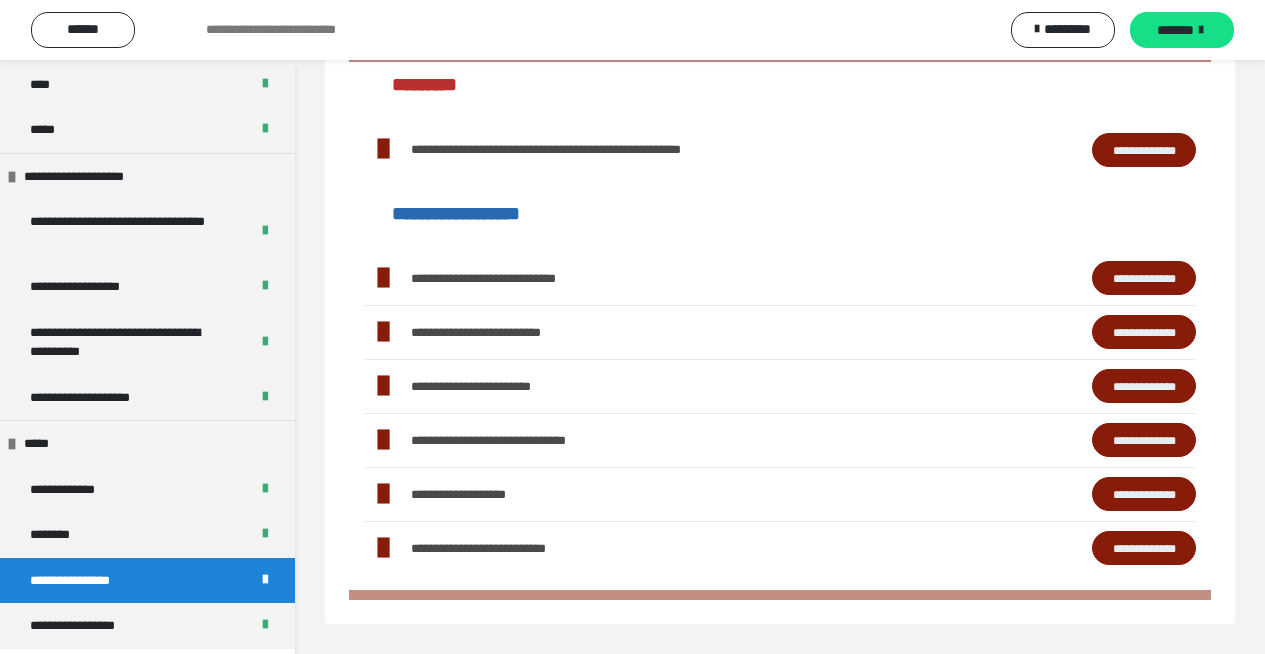 scroll, scrollTop: 60, scrollLeft: 0, axis: vertical 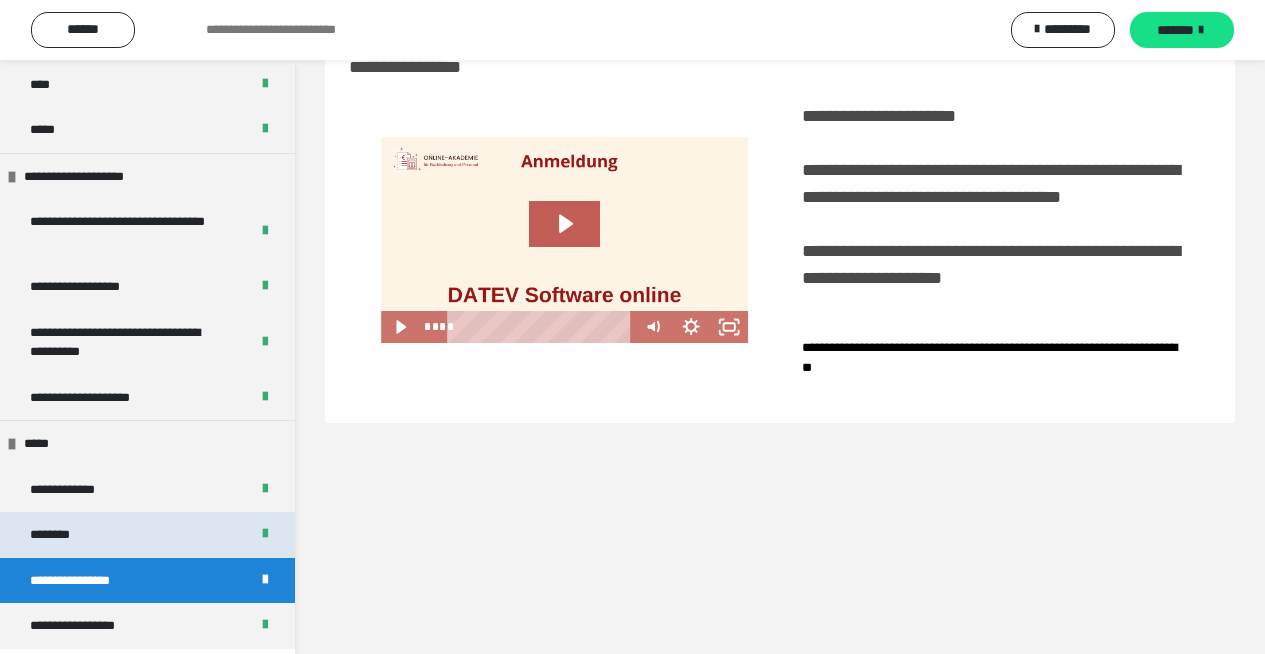 click on "********" at bounding box center [147, 535] 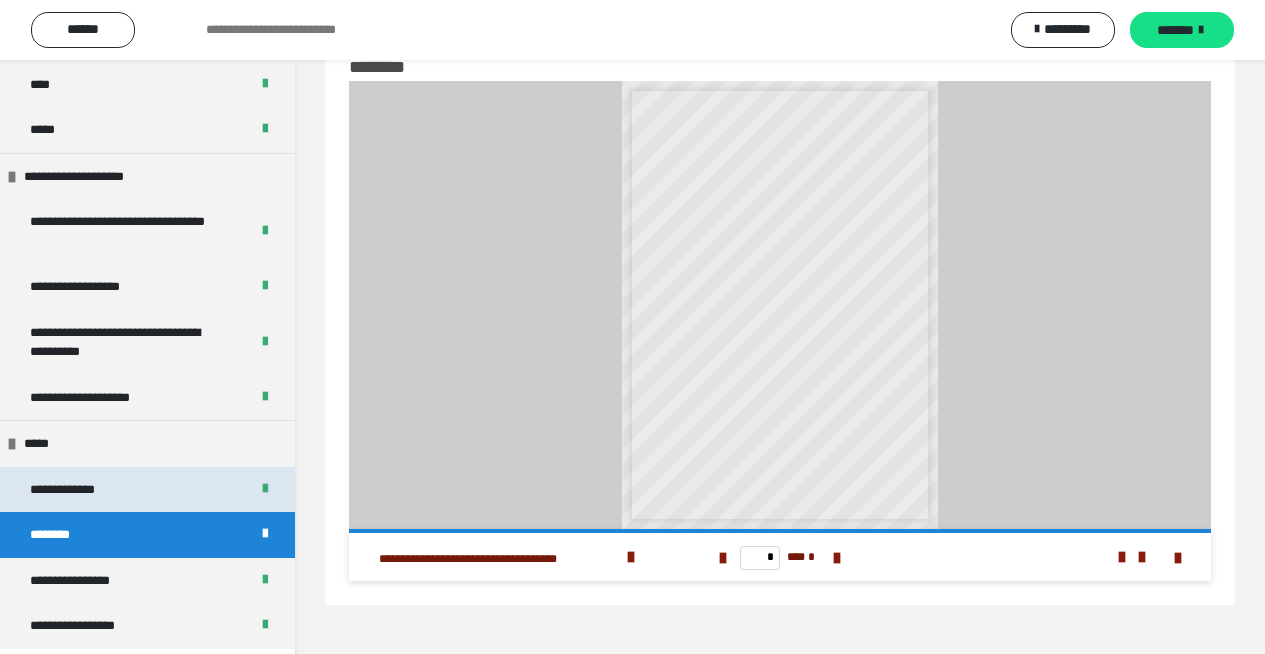 click on "**********" at bounding box center (147, 490) 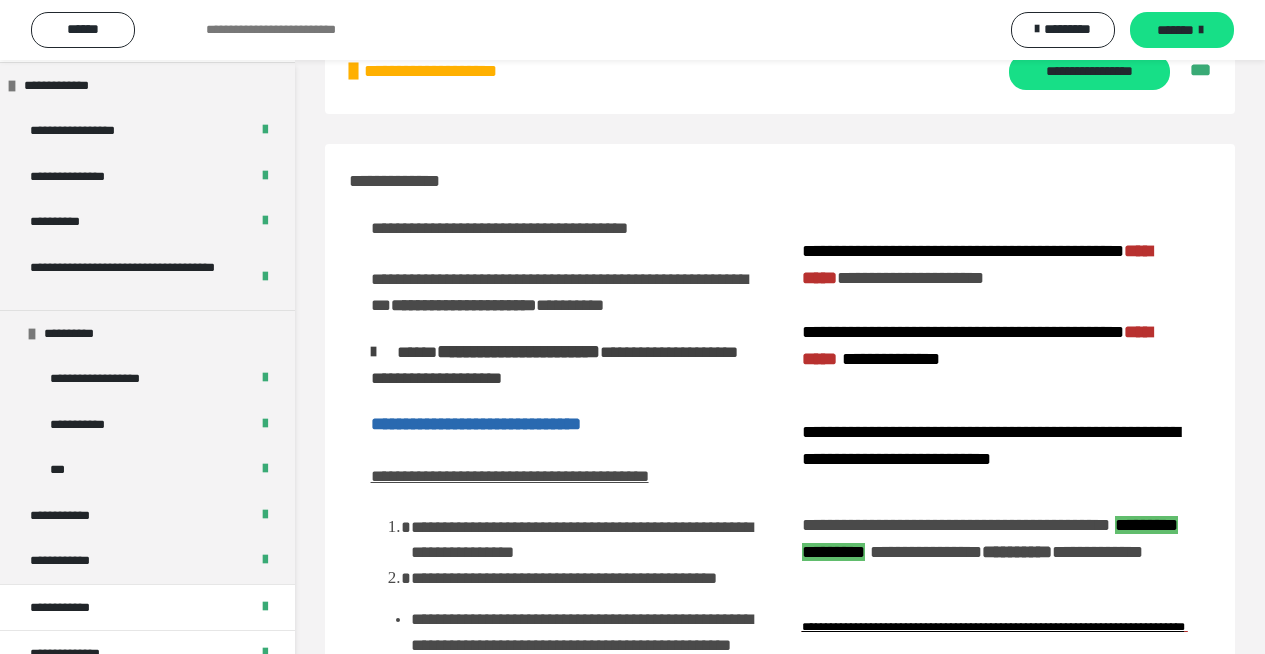 scroll, scrollTop: 0, scrollLeft: 0, axis: both 